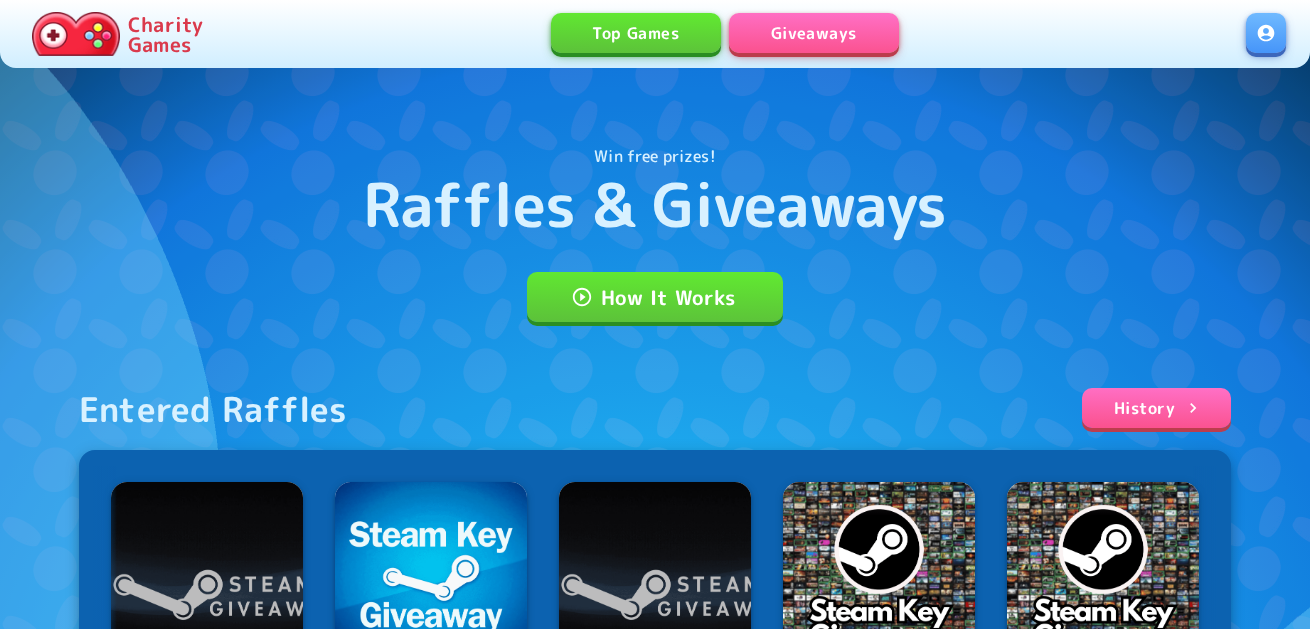 scroll, scrollTop: 0, scrollLeft: 0, axis: both 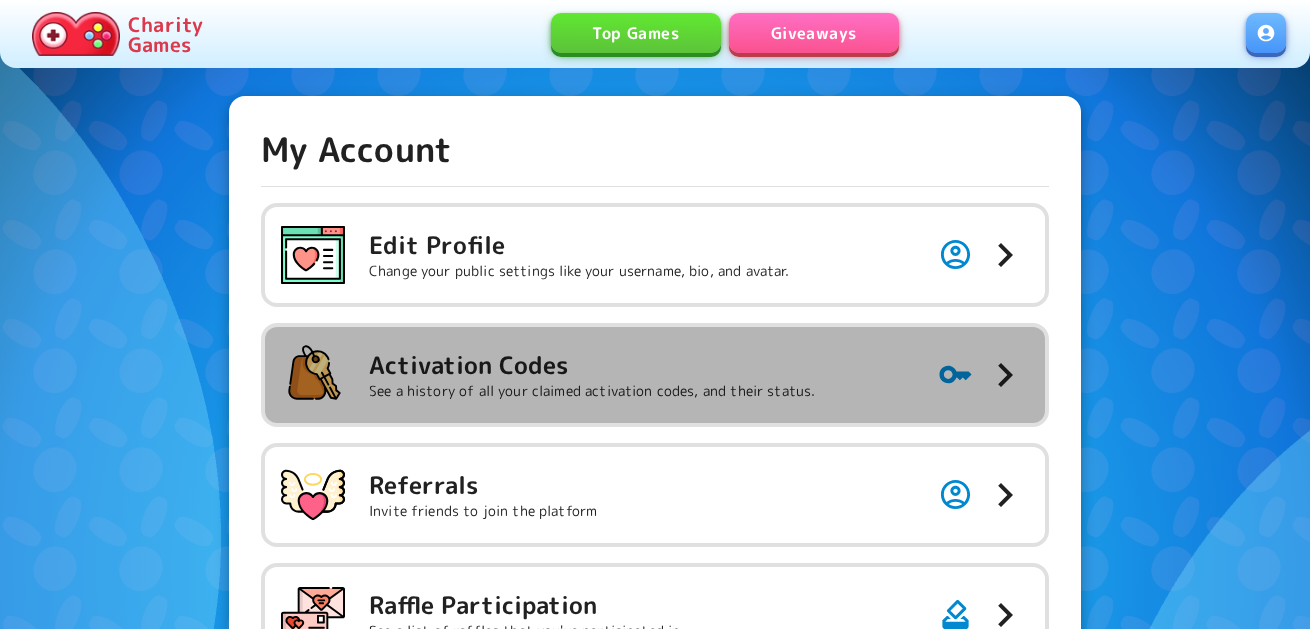 click on "Activation Codes" at bounding box center [592, 365] 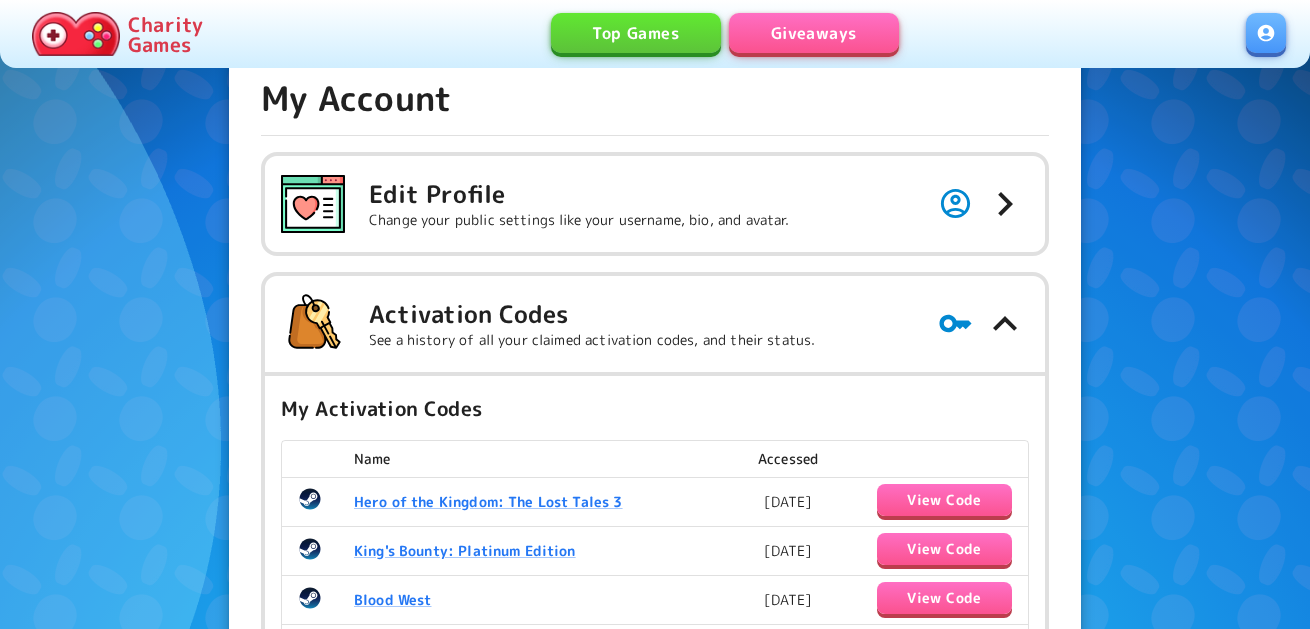 scroll, scrollTop: 100, scrollLeft: 0, axis: vertical 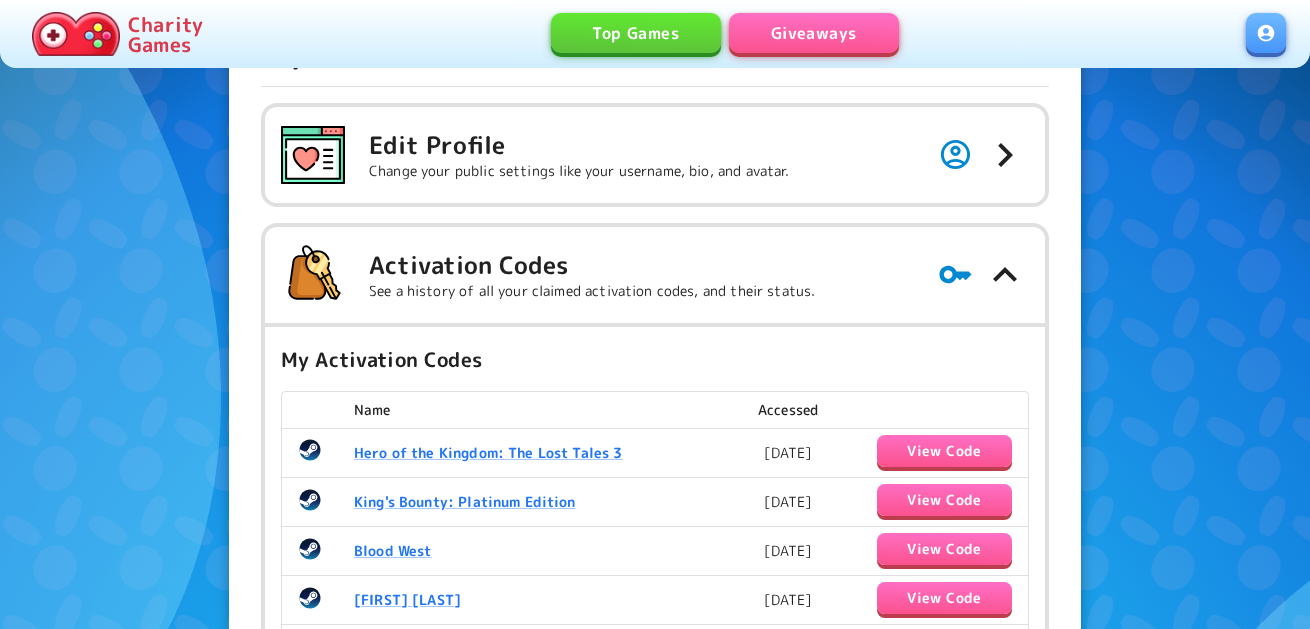 click on "Giveaways" at bounding box center [814, 33] 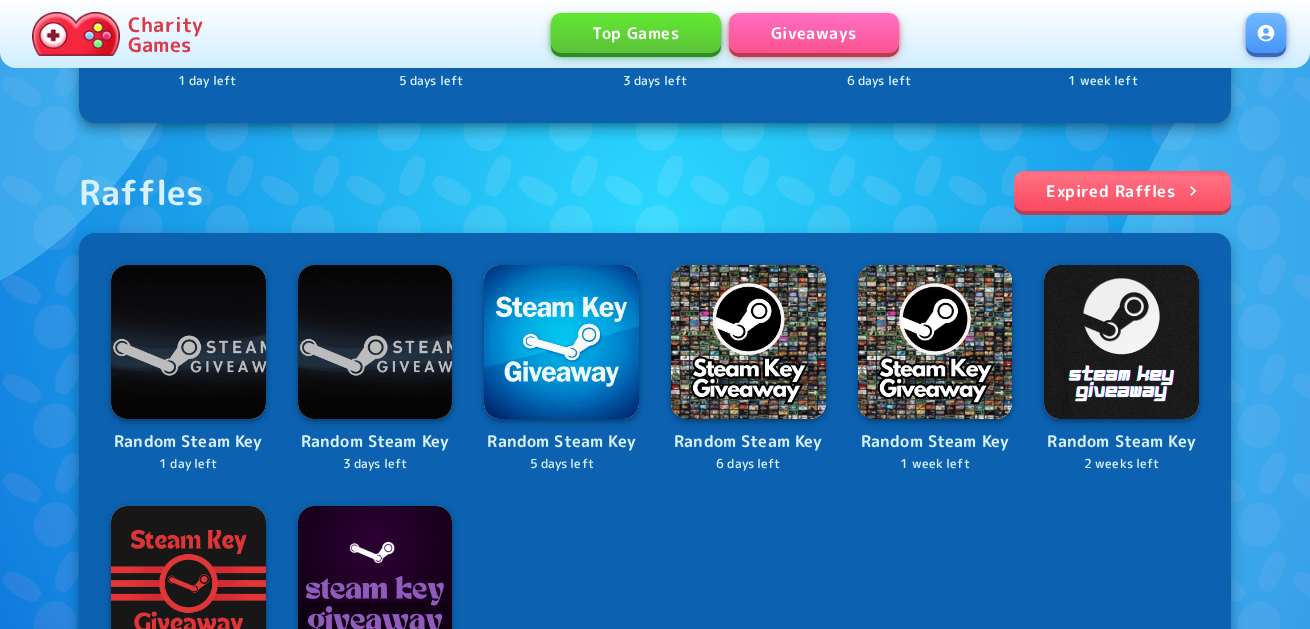 scroll, scrollTop: 800, scrollLeft: 0, axis: vertical 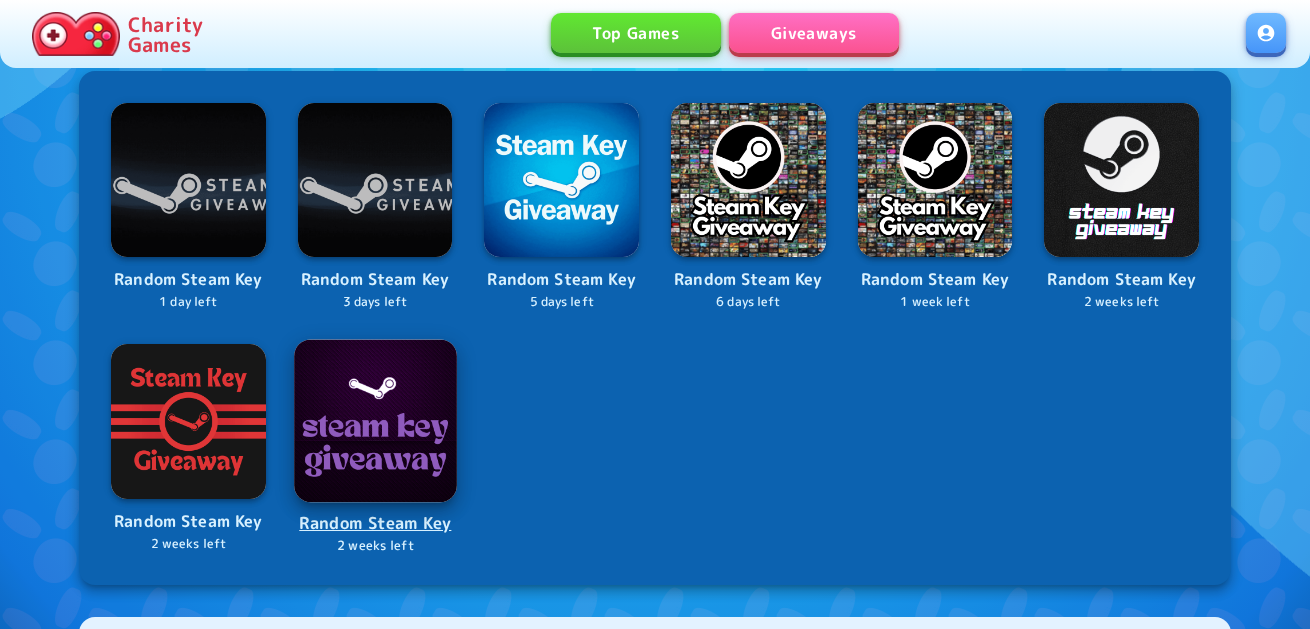 click at bounding box center (375, 420) 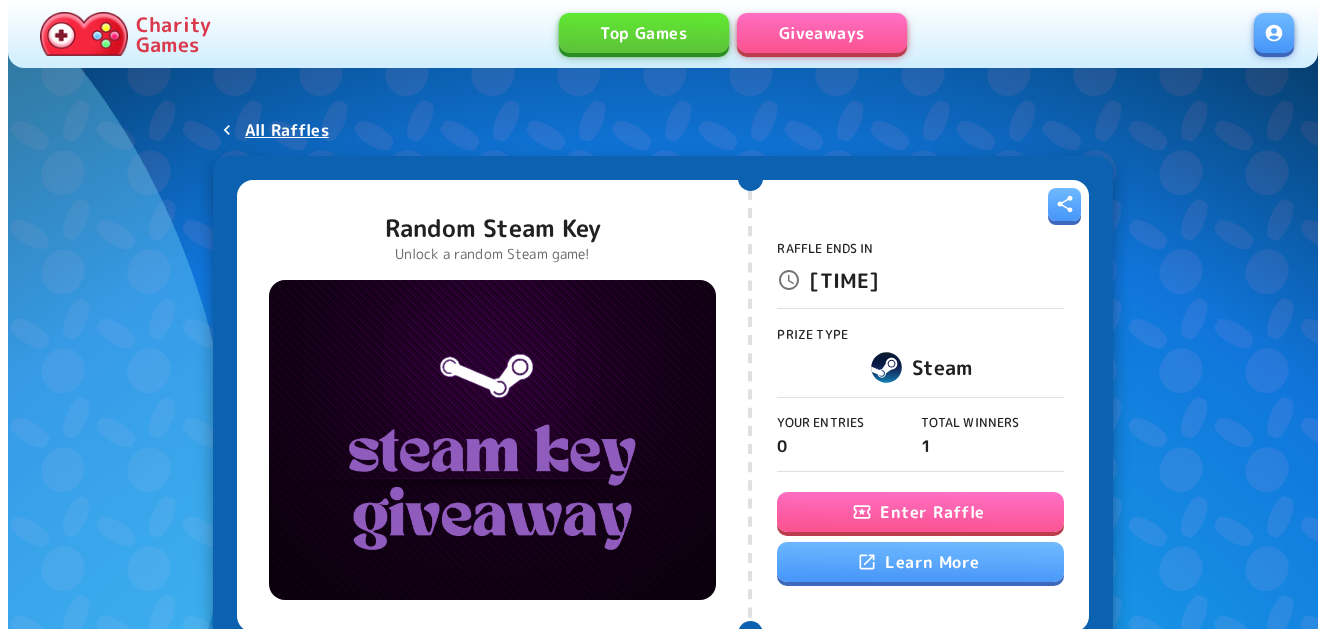 scroll, scrollTop: 0, scrollLeft: 0, axis: both 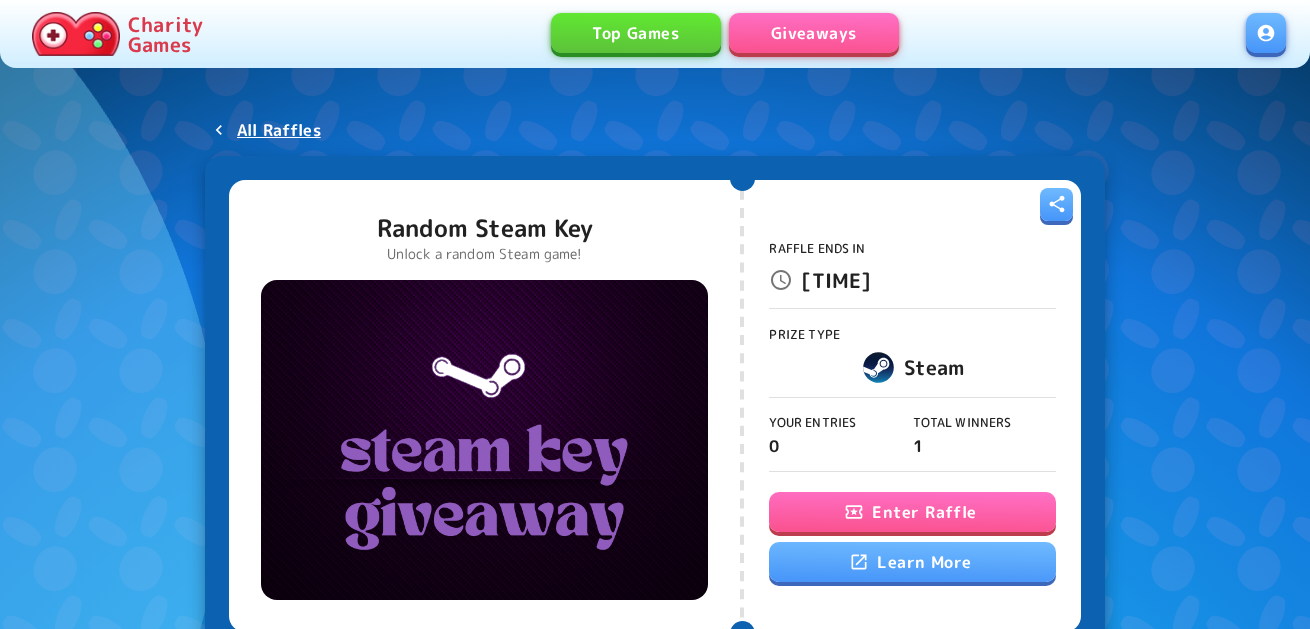 click on "Enter Raffle" at bounding box center (912, 512) 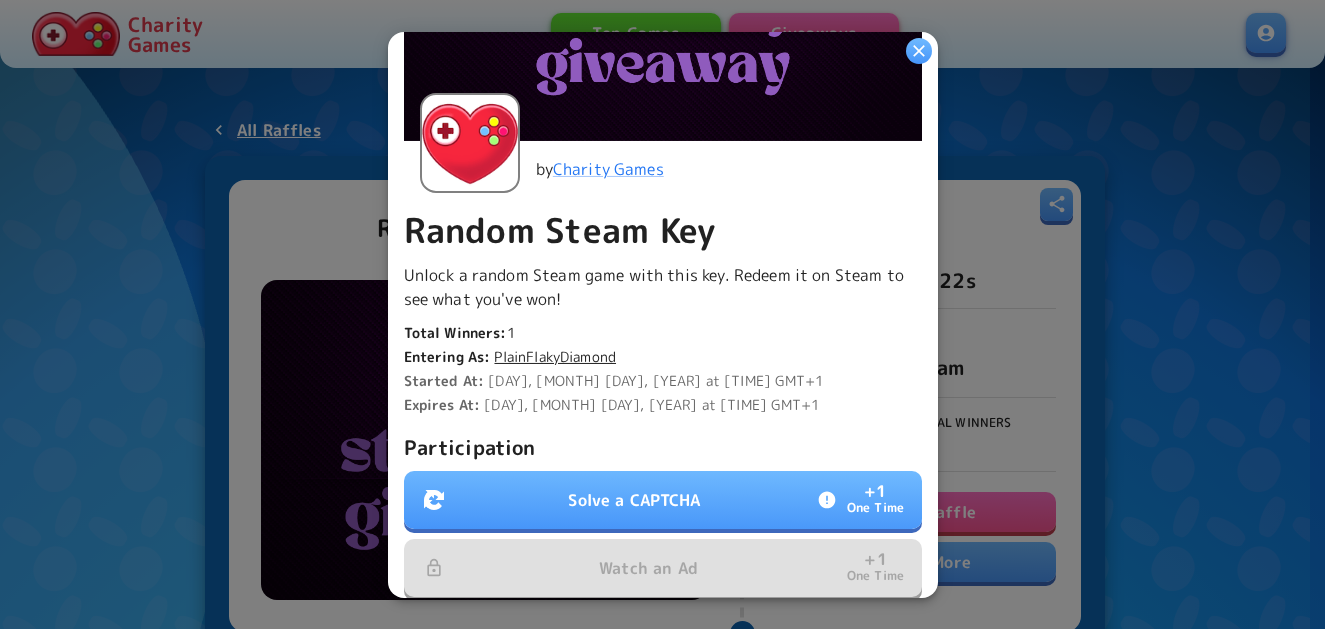 scroll, scrollTop: 600, scrollLeft: 0, axis: vertical 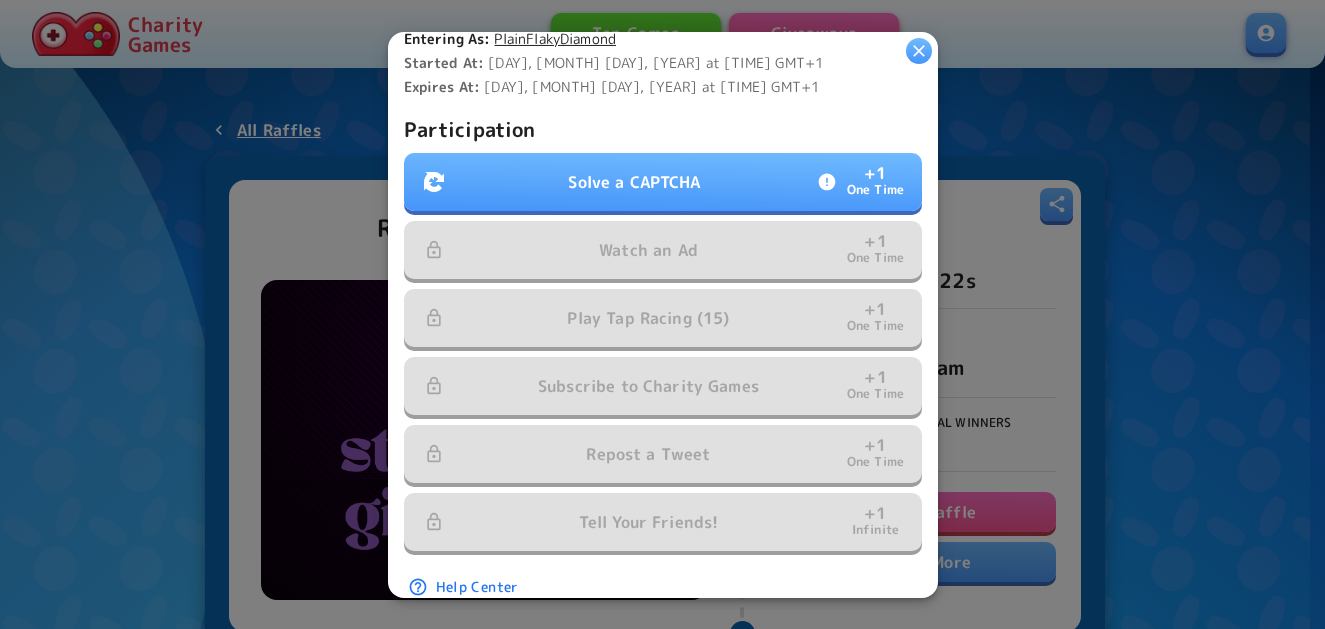 click on "Solve a CAPTCHA + 1 One Time" at bounding box center [663, 182] 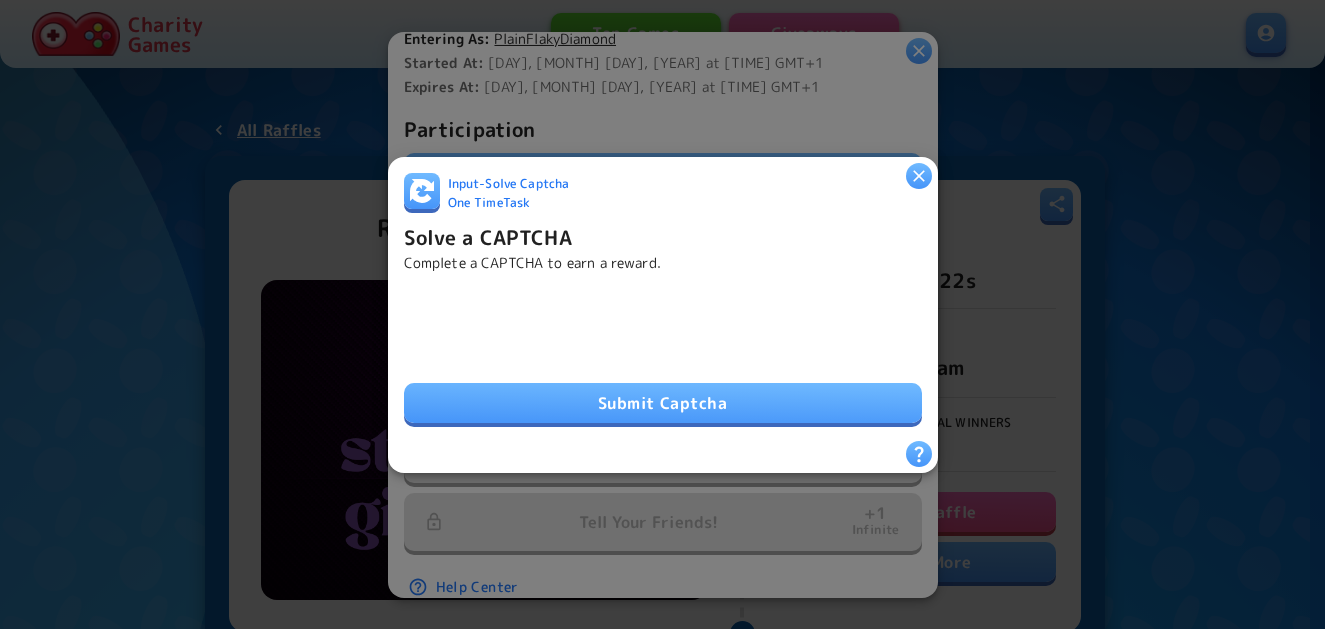 click on "Submit Captcha" at bounding box center [663, 403] 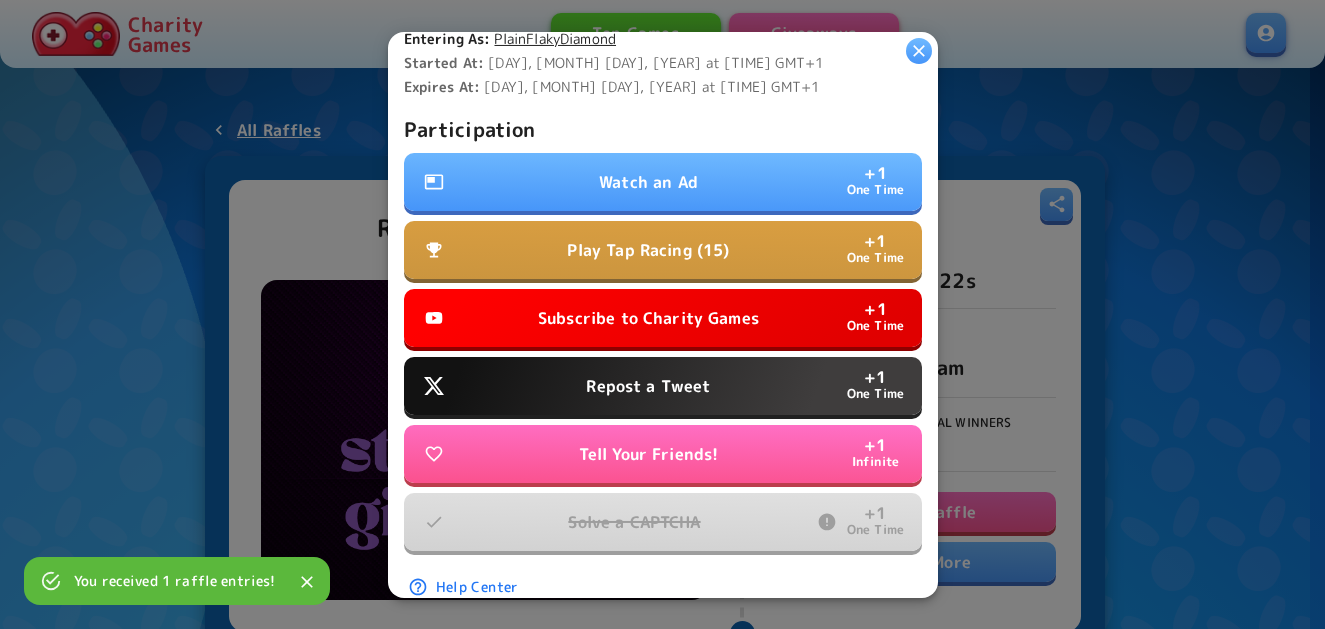 click on "Watch an Ad + 1 One Time" at bounding box center (663, 182) 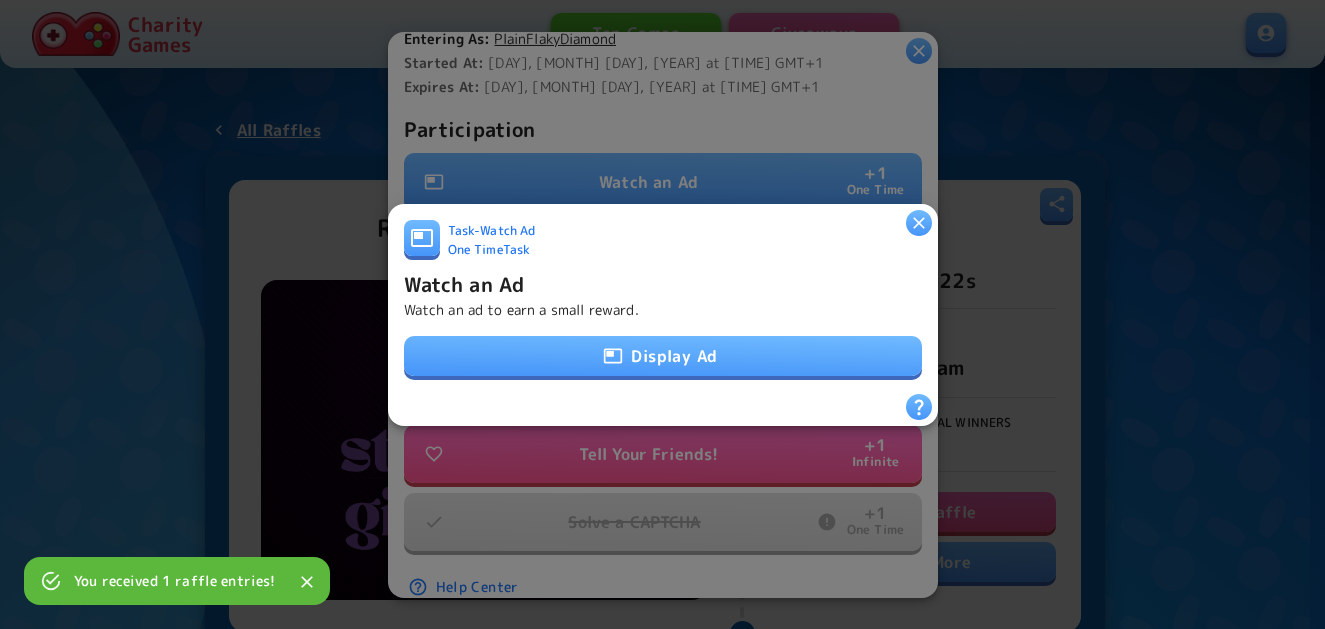 click on "Display Ad" at bounding box center [663, 356] 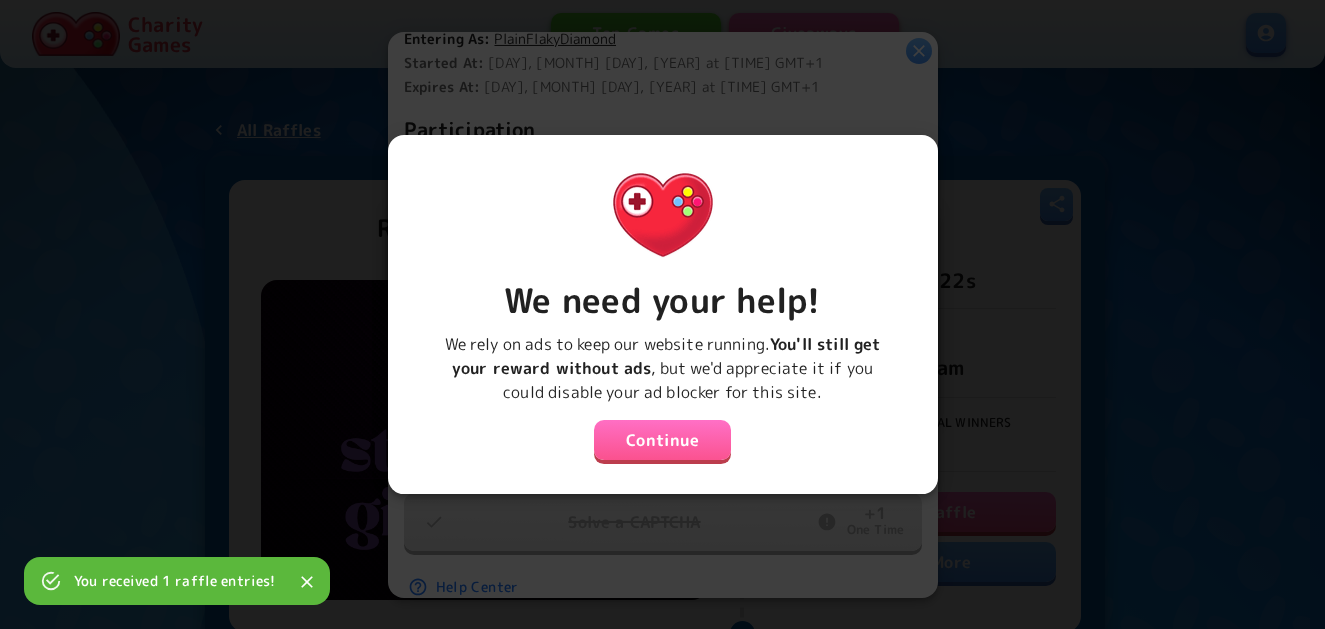click on "Continue" at bounding box center [663, 440] 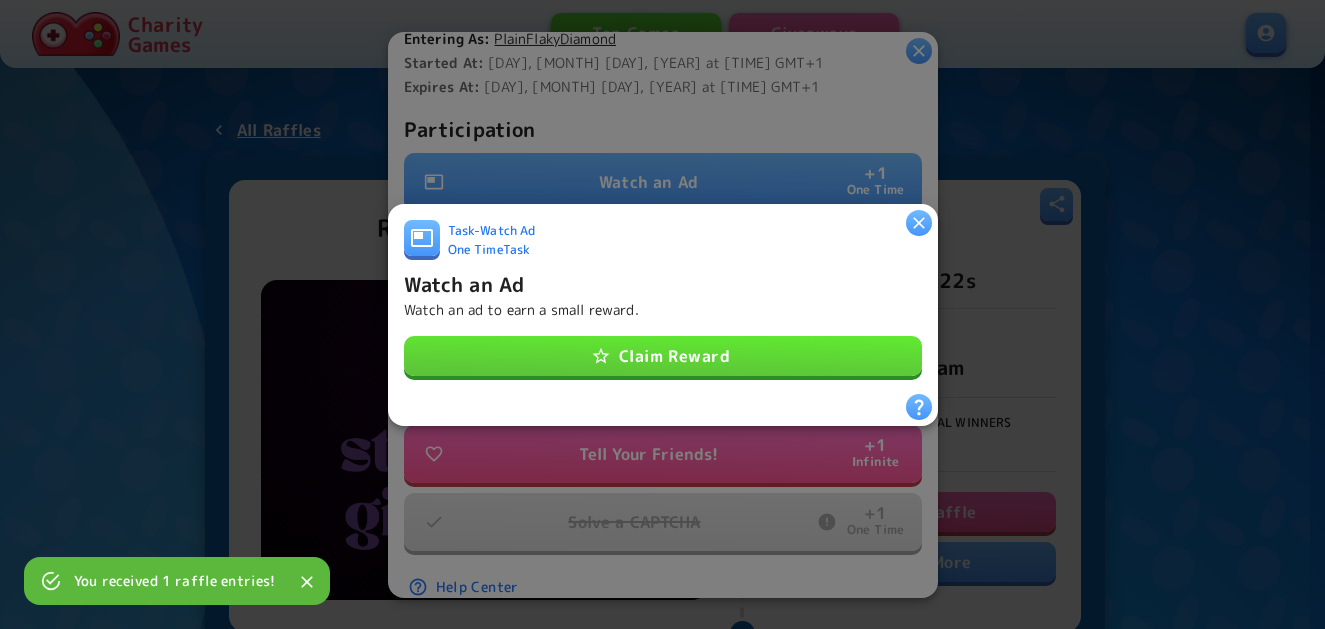 click on "Claim Reward" at bounding box center [663, 356] 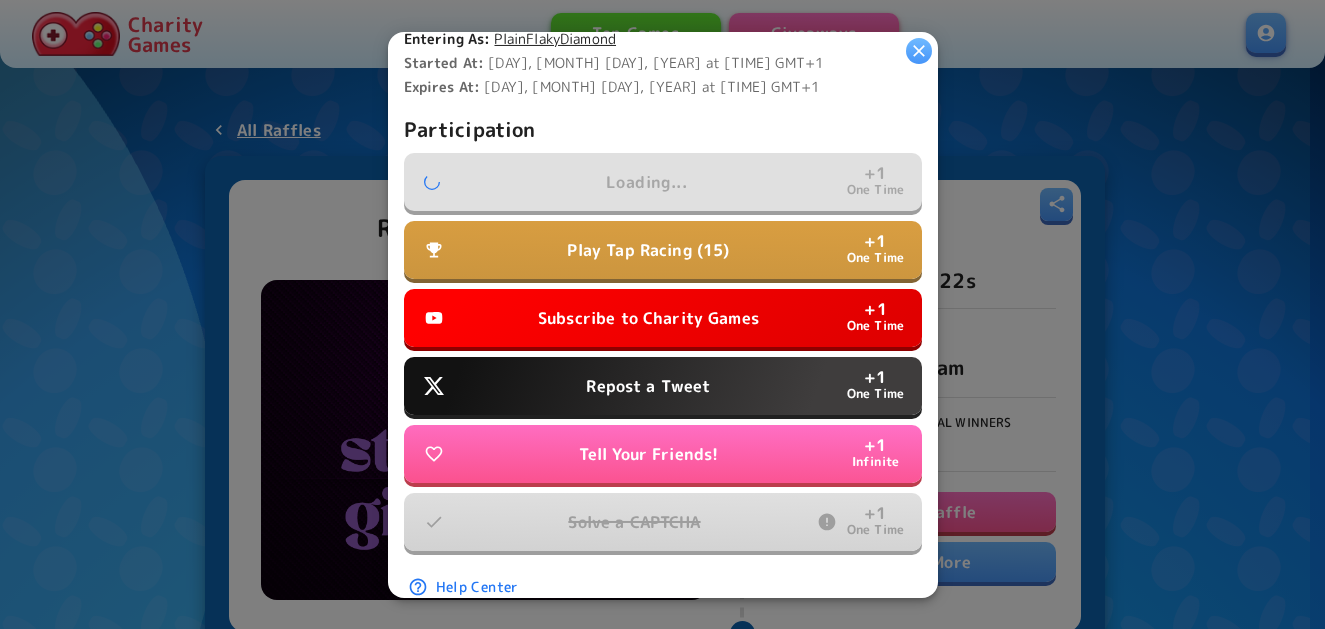 click on "Play Tap Racing (15)" at bounding box center (648, 250) 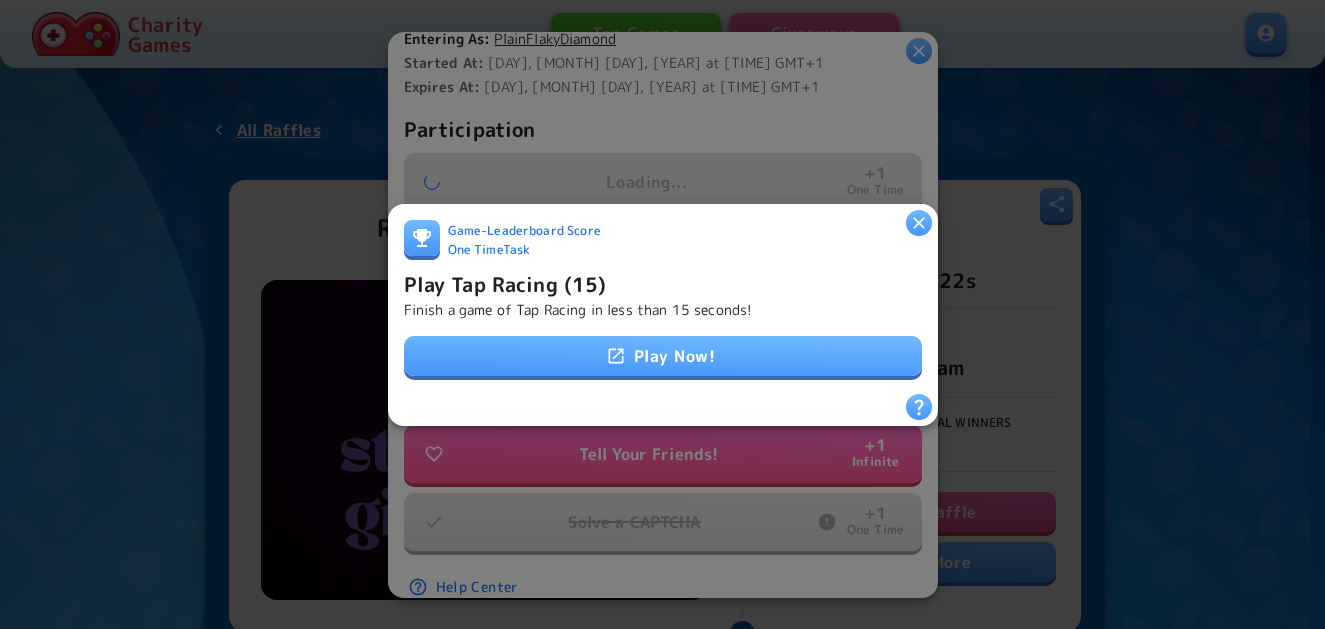click at bounding box center [662, 314] 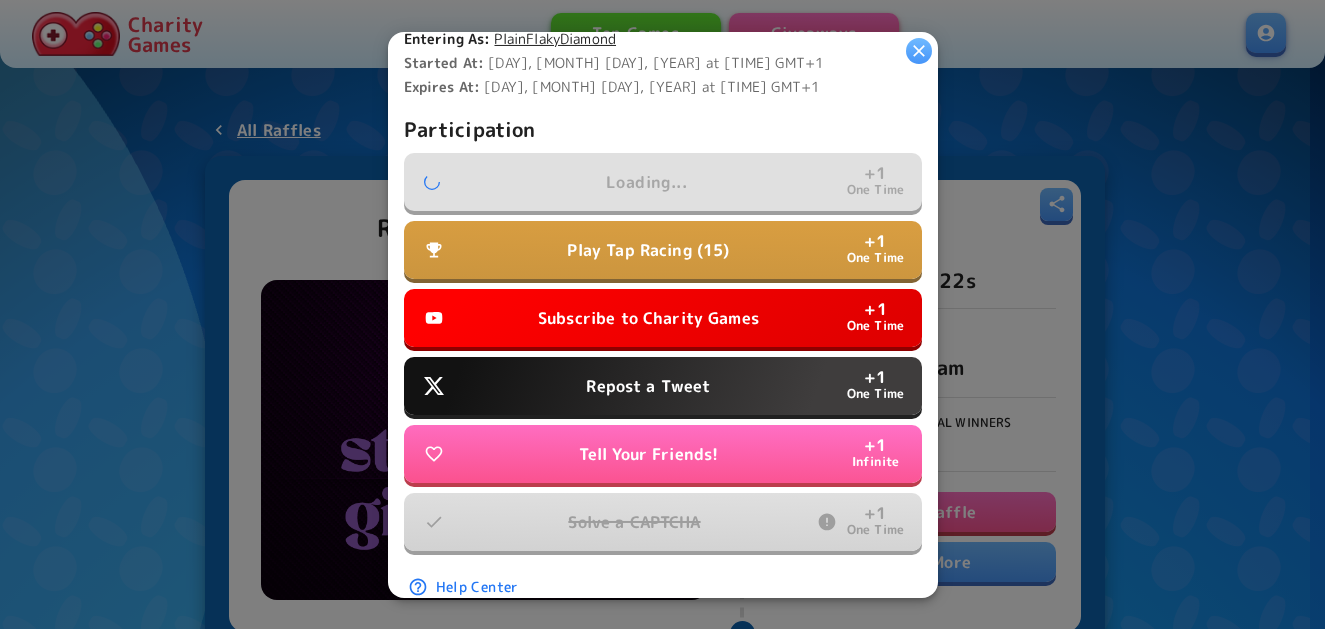click on "Subscribe to Charity Games" at bounding box center (648, 318) 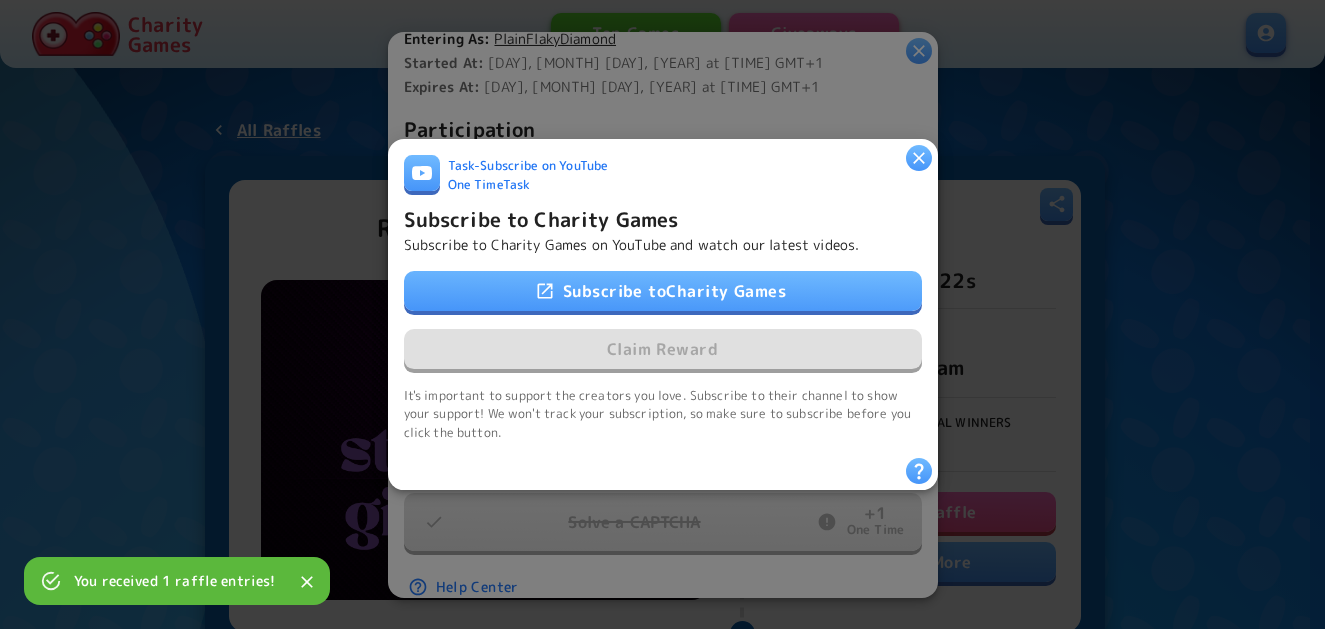 click on "Subscribe to  Charity Games" at bounding box center [663, 291] 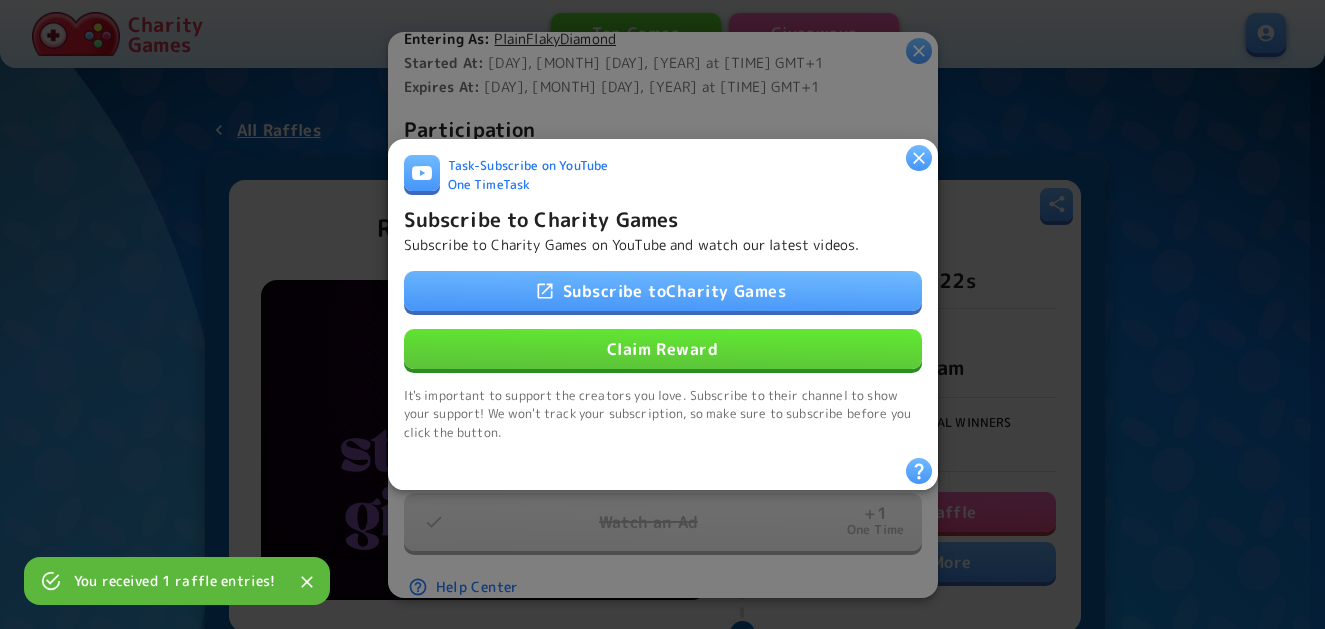 click on "Claim Reward" at bounding box center [663, 349] 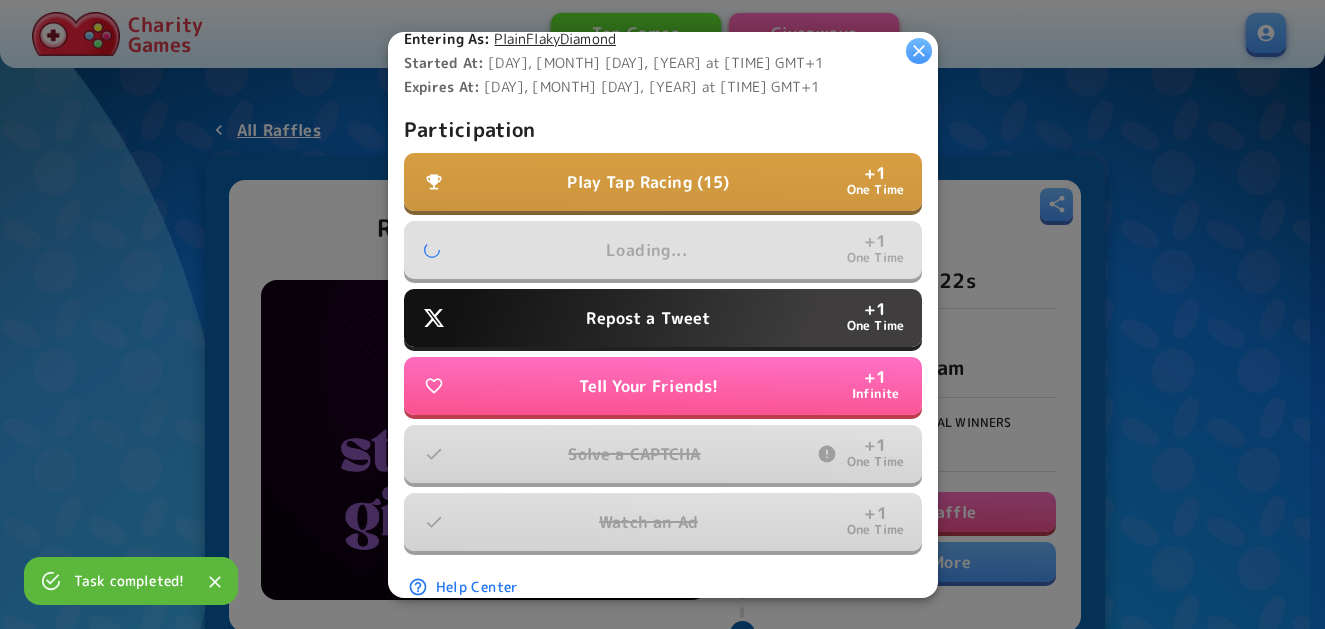 click on "Repost a Tweet + 1 One Time" at bounding box center (663, 318) 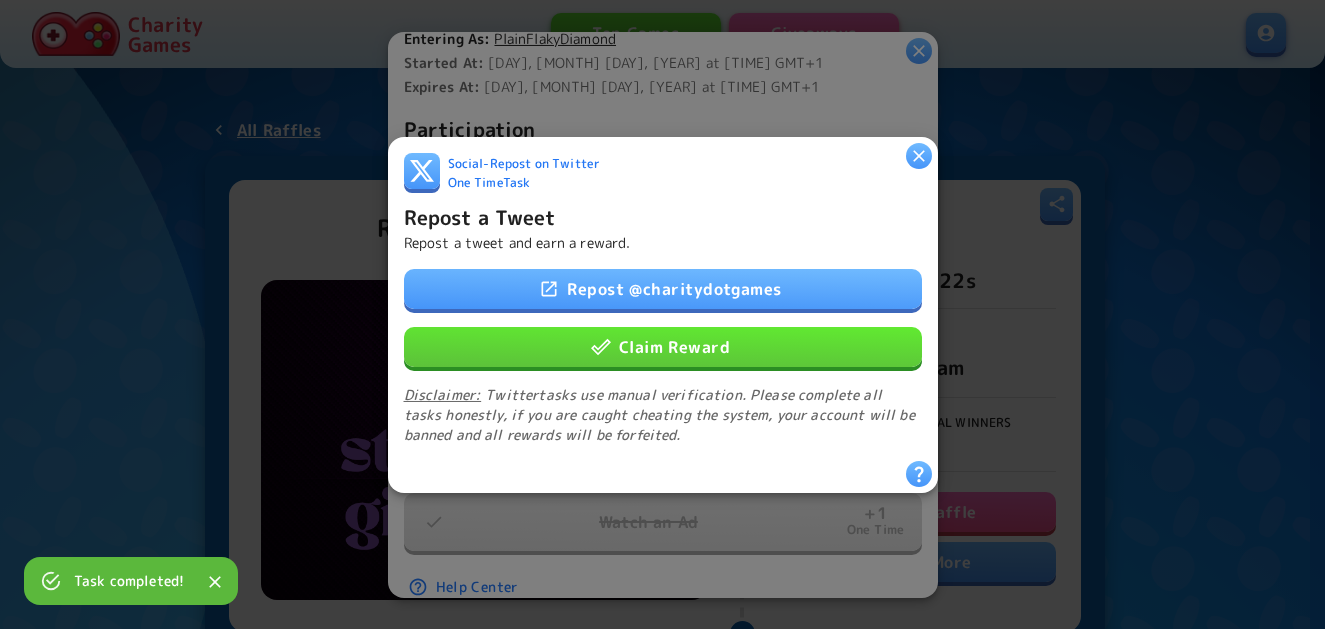 click on "Claim Reward" at bounding box center [663, 346] 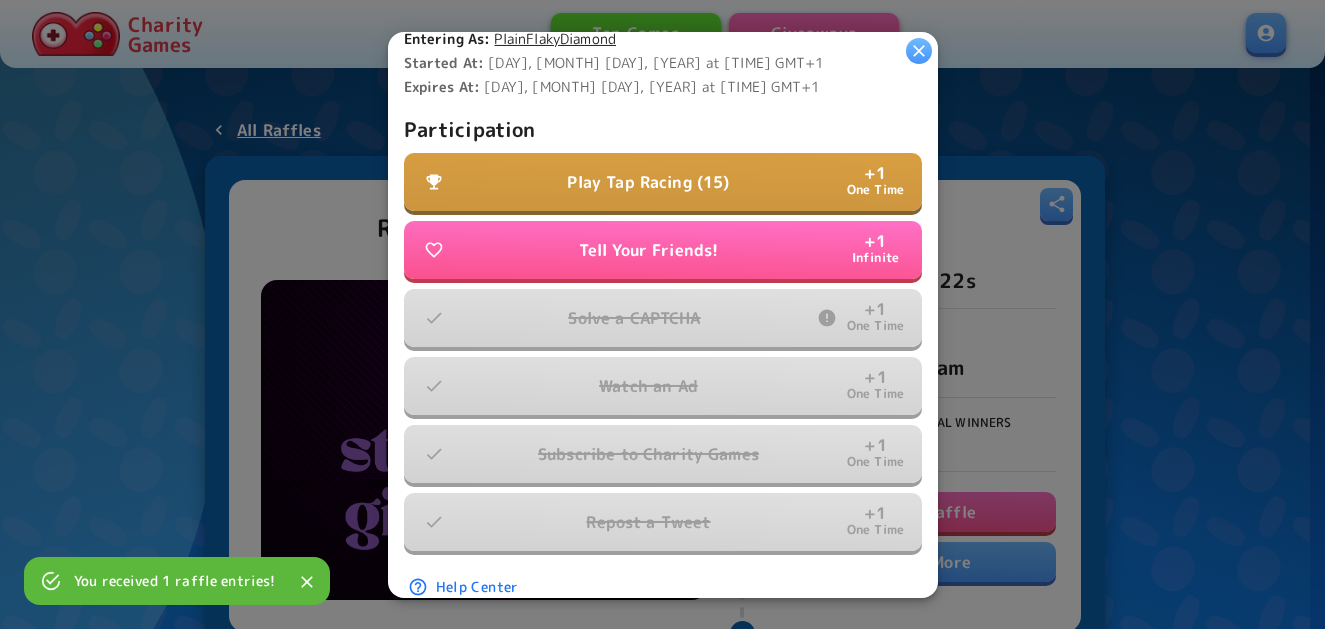 click on "Play Tap Racing (15)" at bounding box center [648, 182] 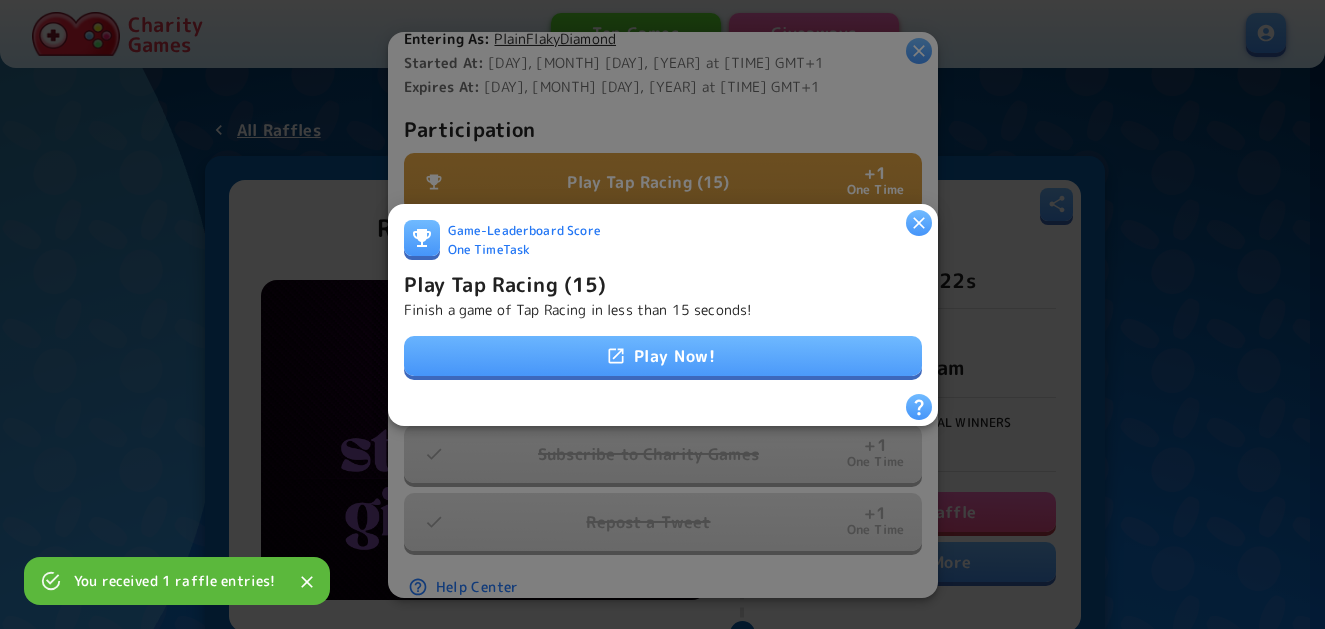 click on "Play Now!" at bounding box center (663, 356) 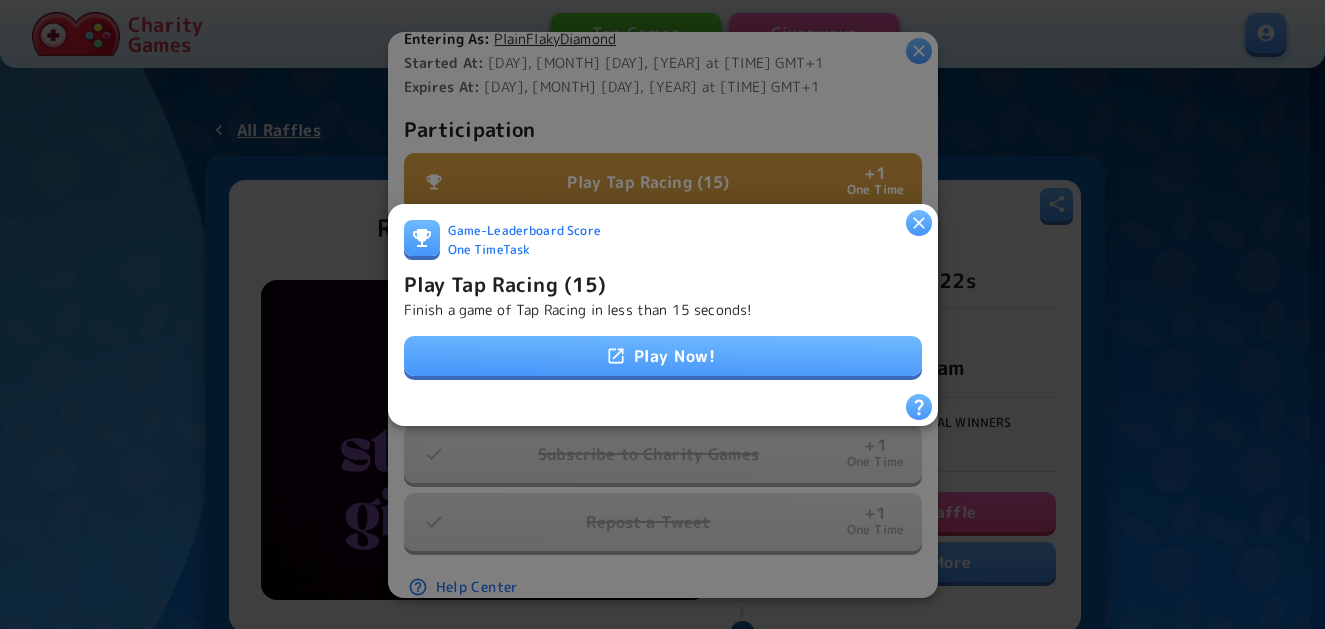 click on "Play Now!" at bounding box center (663, 356) 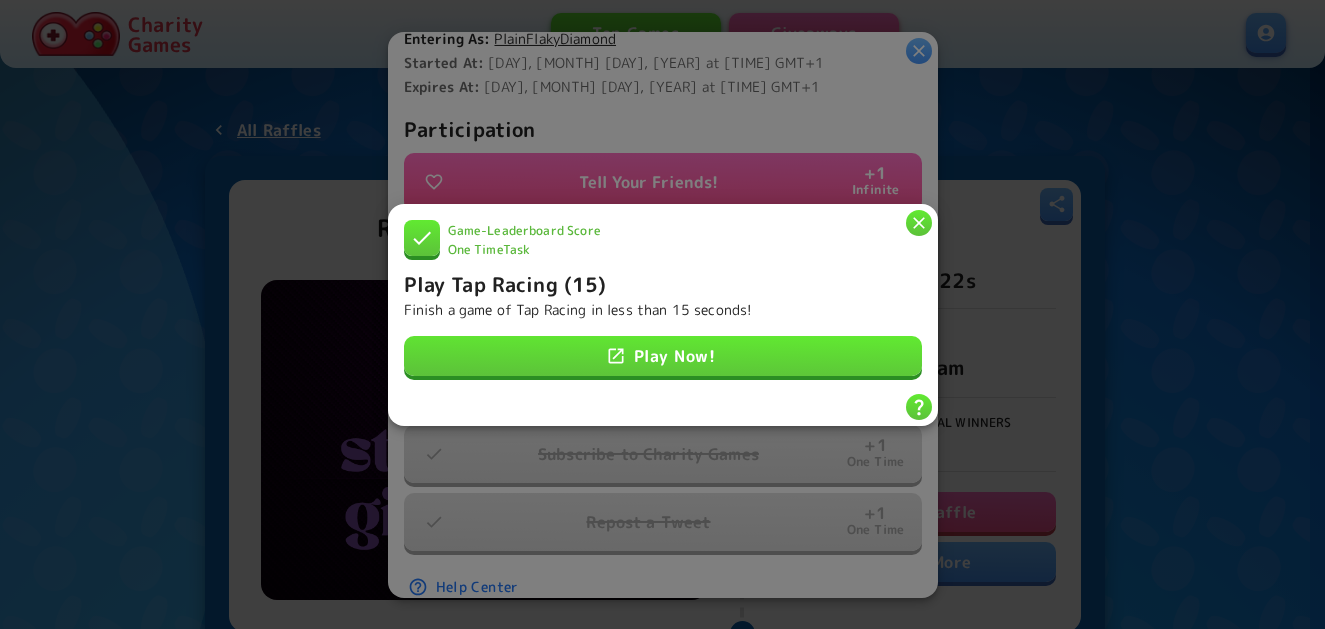 click 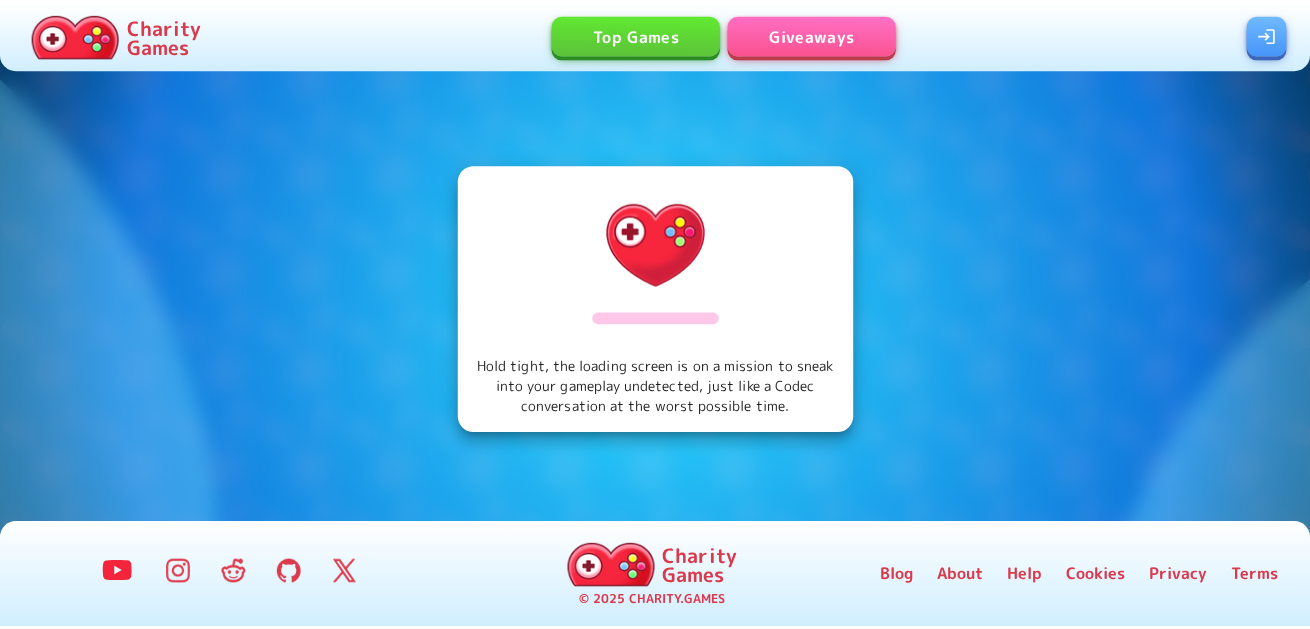 scroll, scrollTop: 0, scrollLeft: 0, axis: both 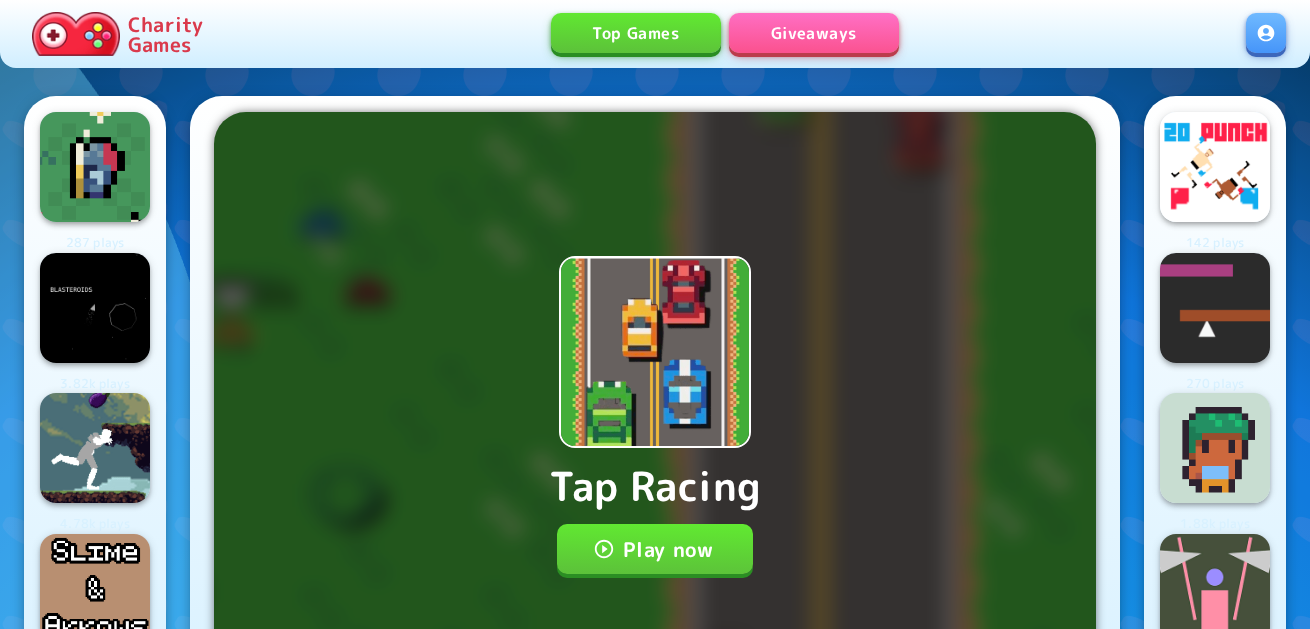 click on "Play now" at bounding box center (655, 549) 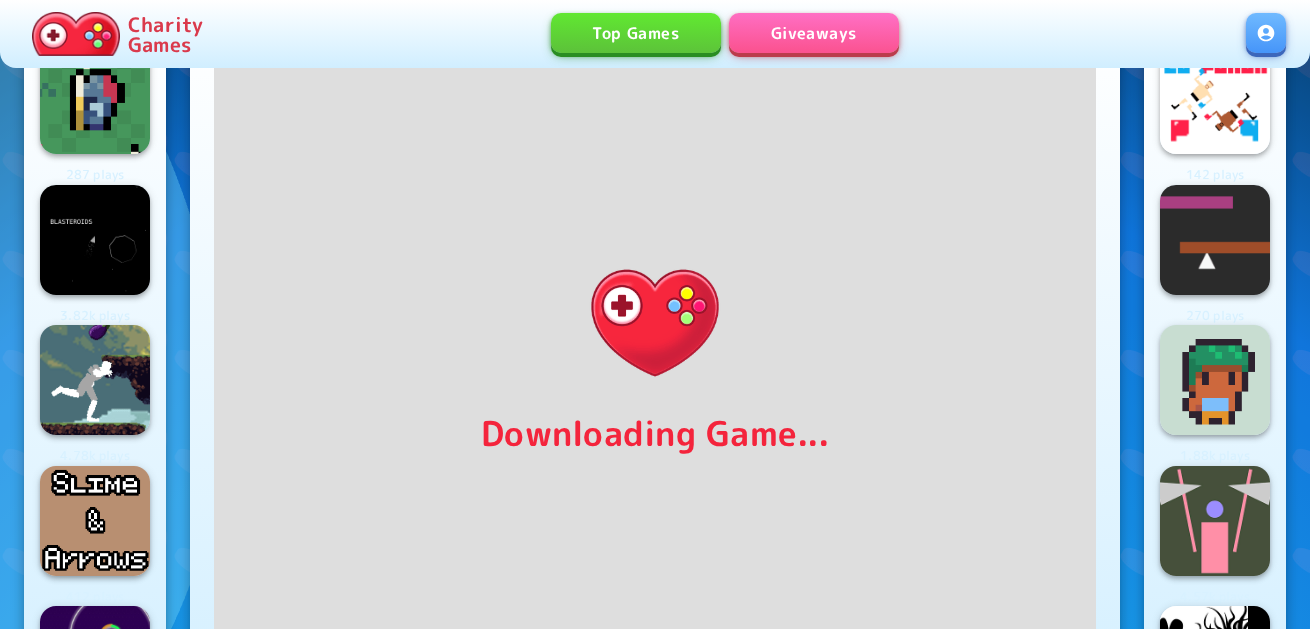 scroll, scrollTop: 100, scrollLeft: 0, axis: vertical 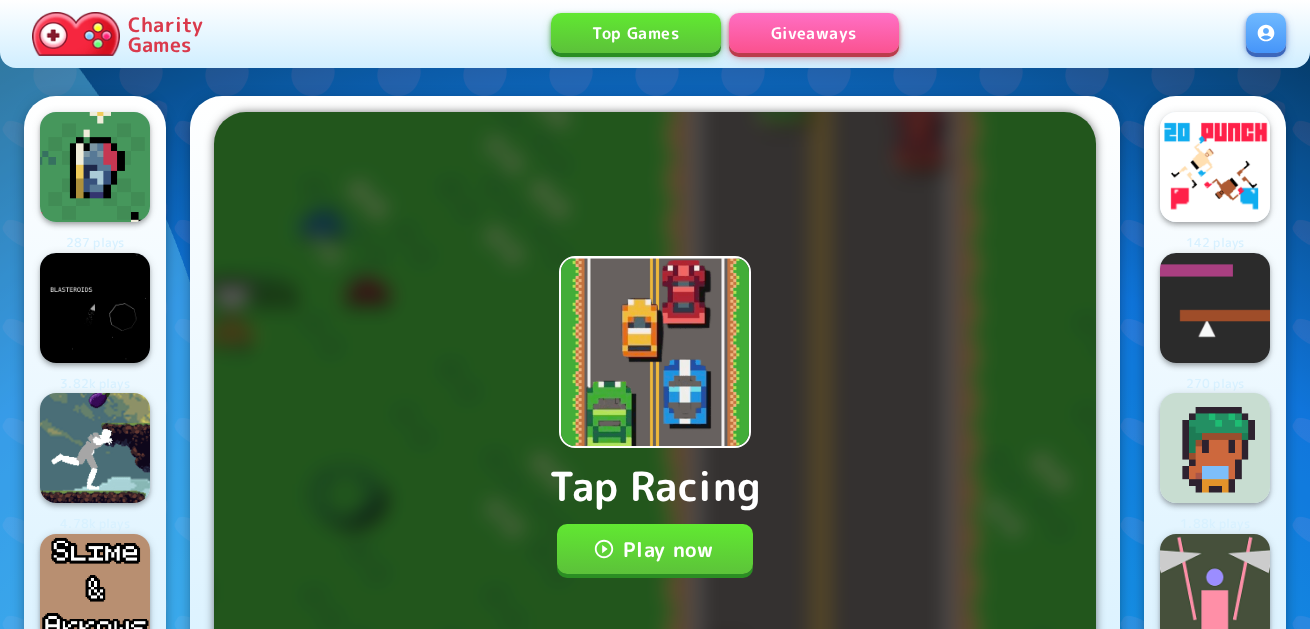 click on "Play now" at bounding box center [655, 549] 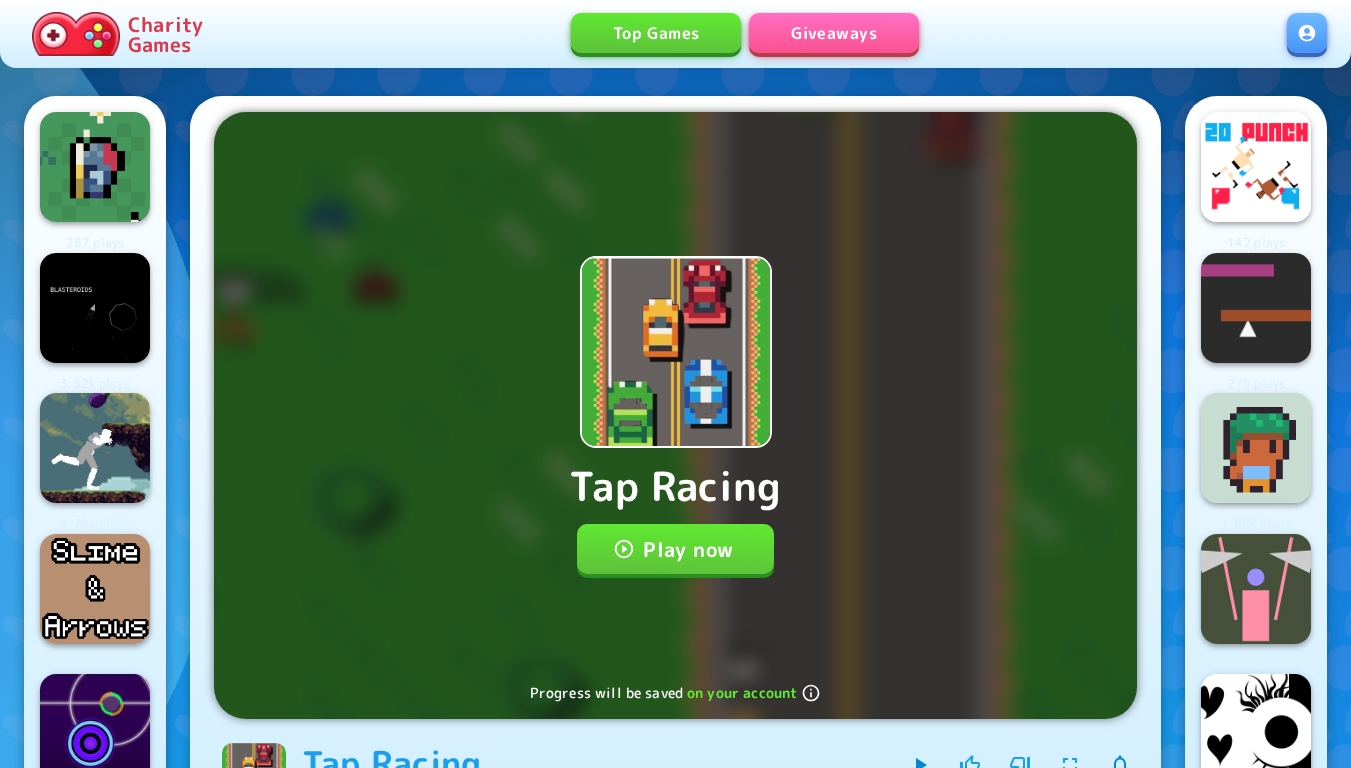 scroll, scrollTop: 0, scrollLeft: 0, axis: both 